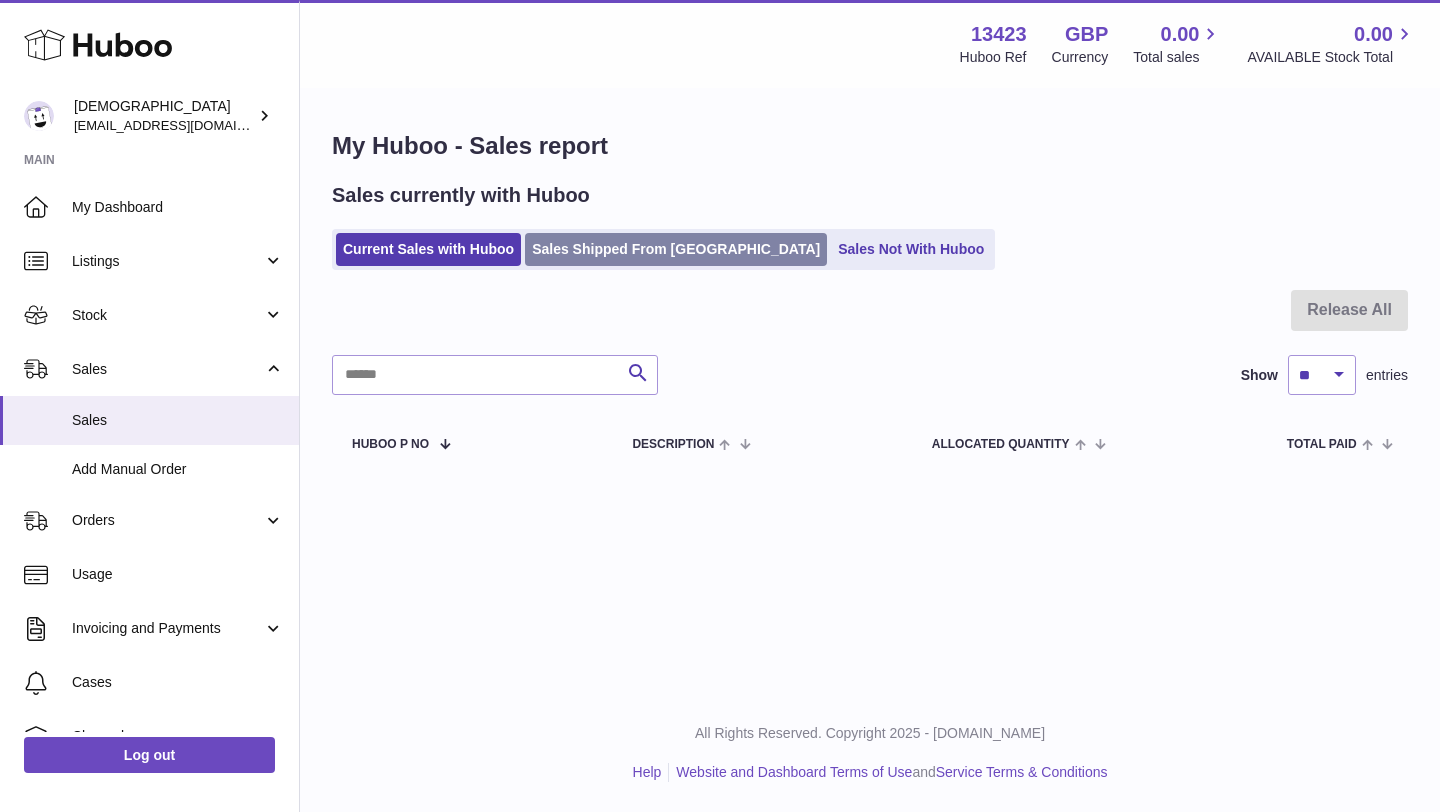 scroll, scrollTop: 0, scrollLeft: 0, axis: both 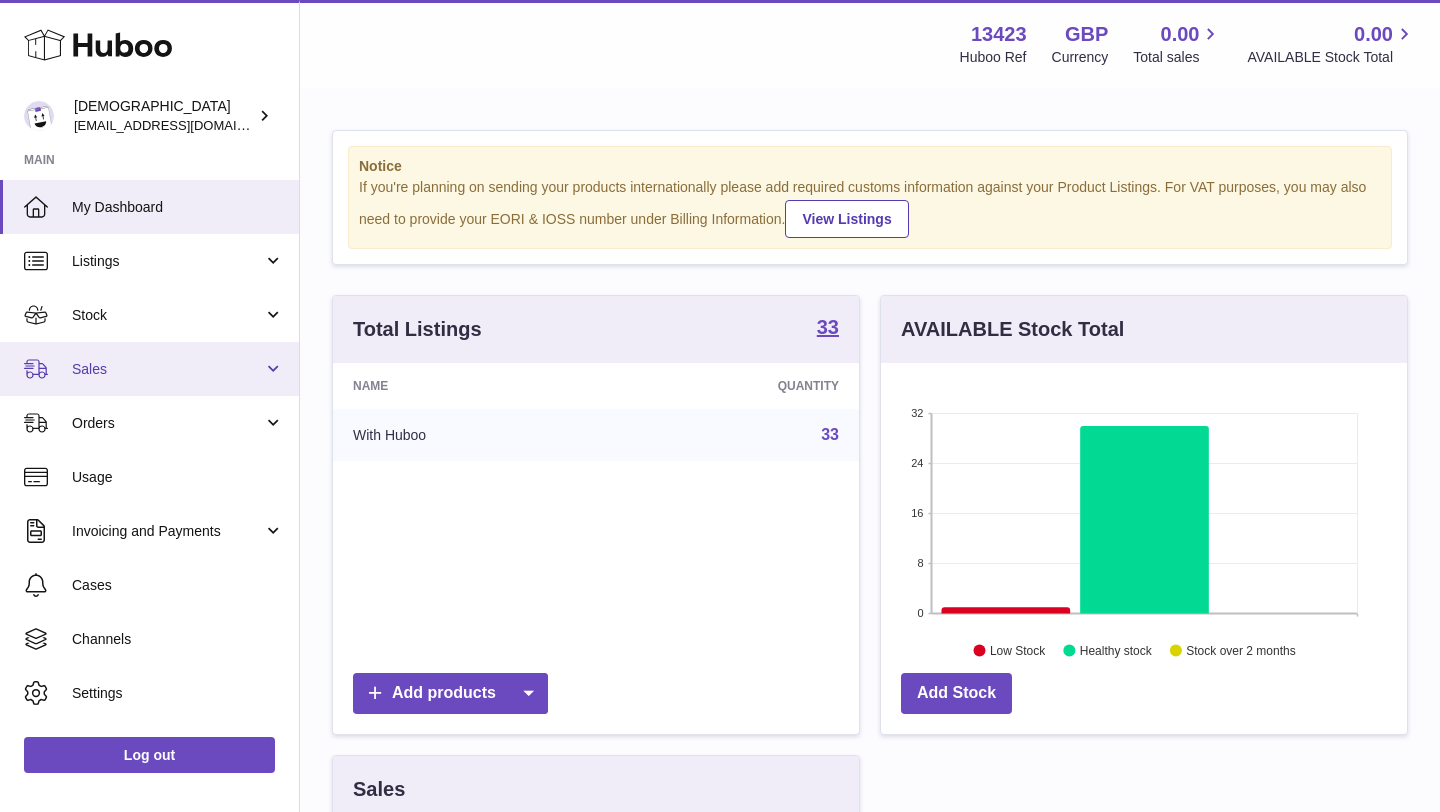 click on "Sales" at bounding box center [149, 369] 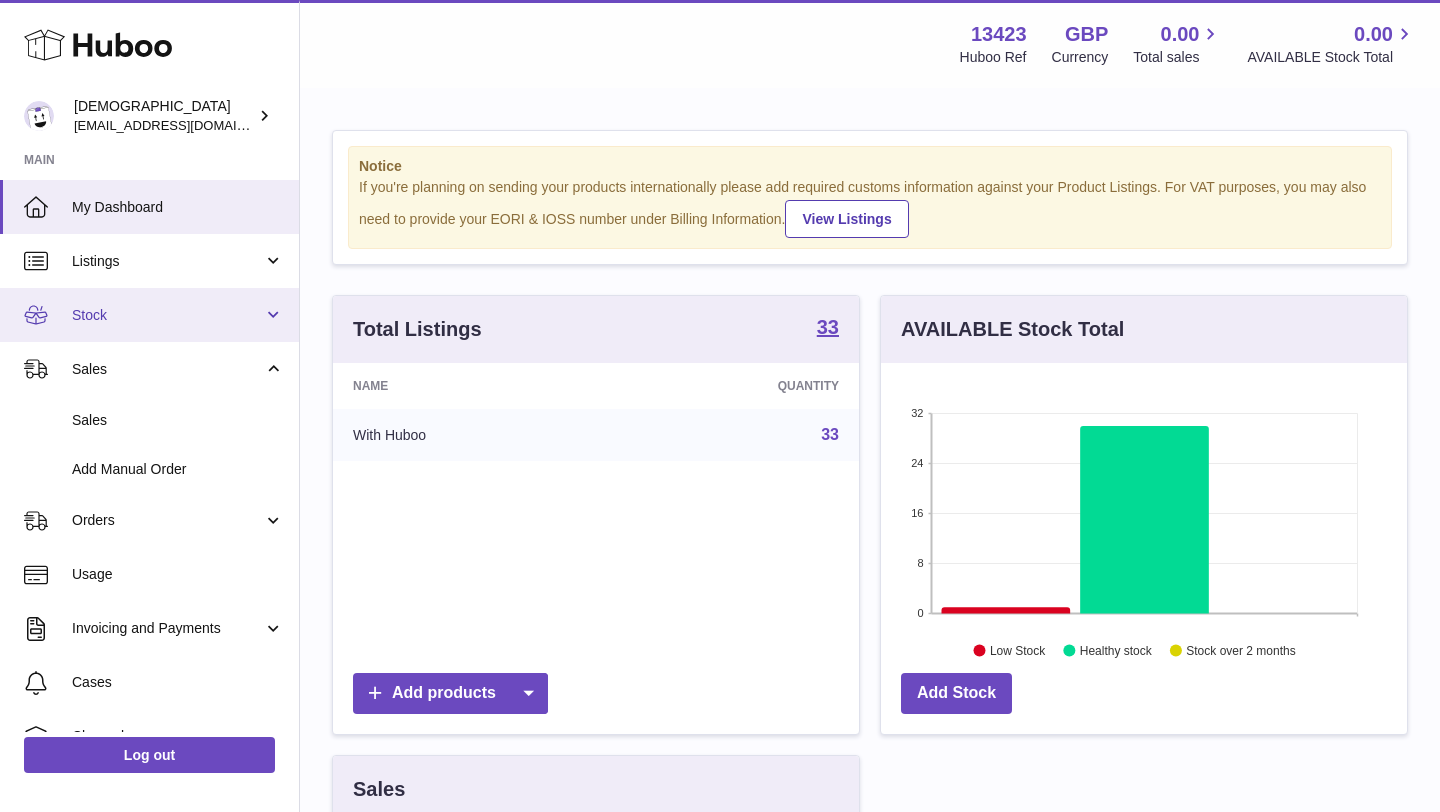 click on "Stock" at bounding box center [149, 315] 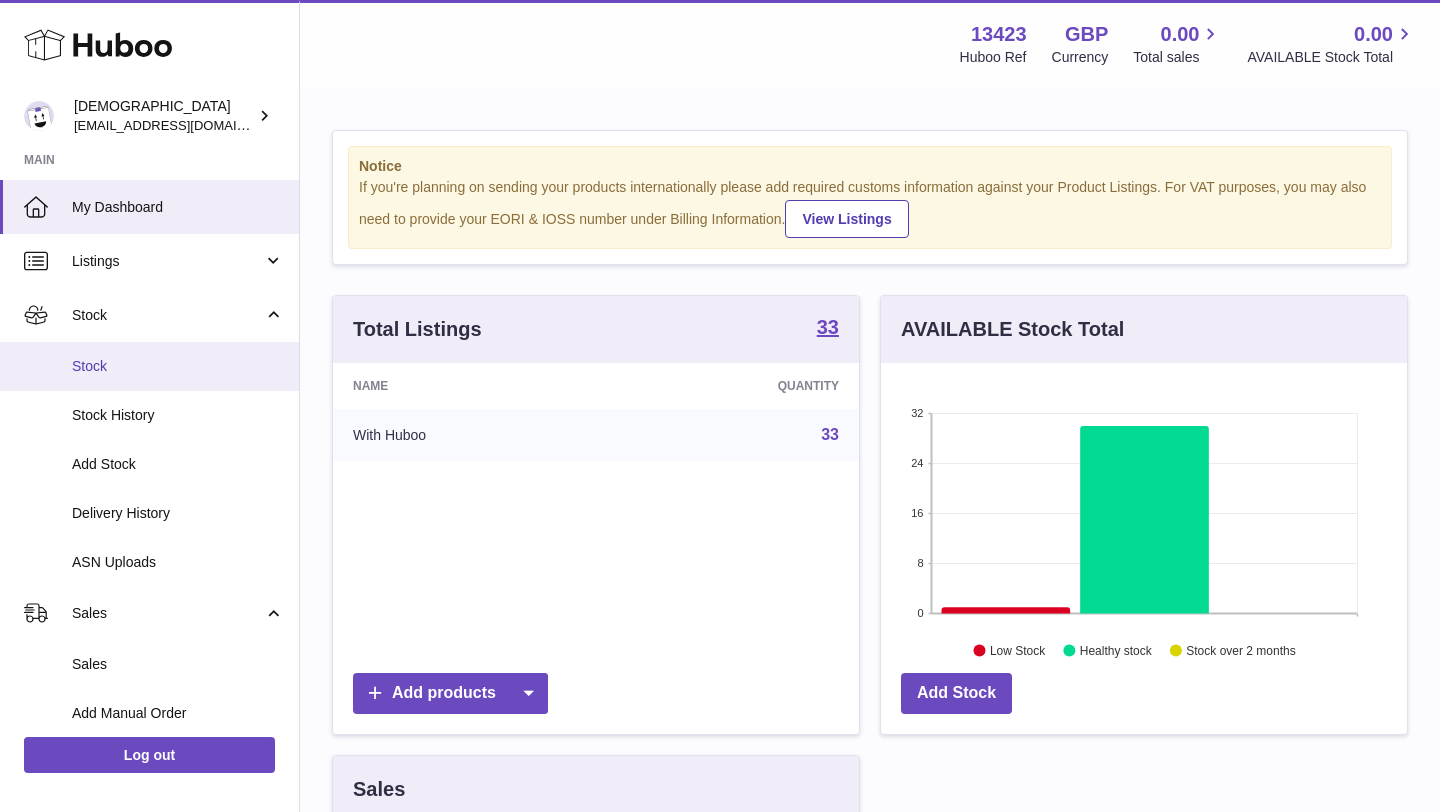 click on "Stock" at bounding box center [149, 366] 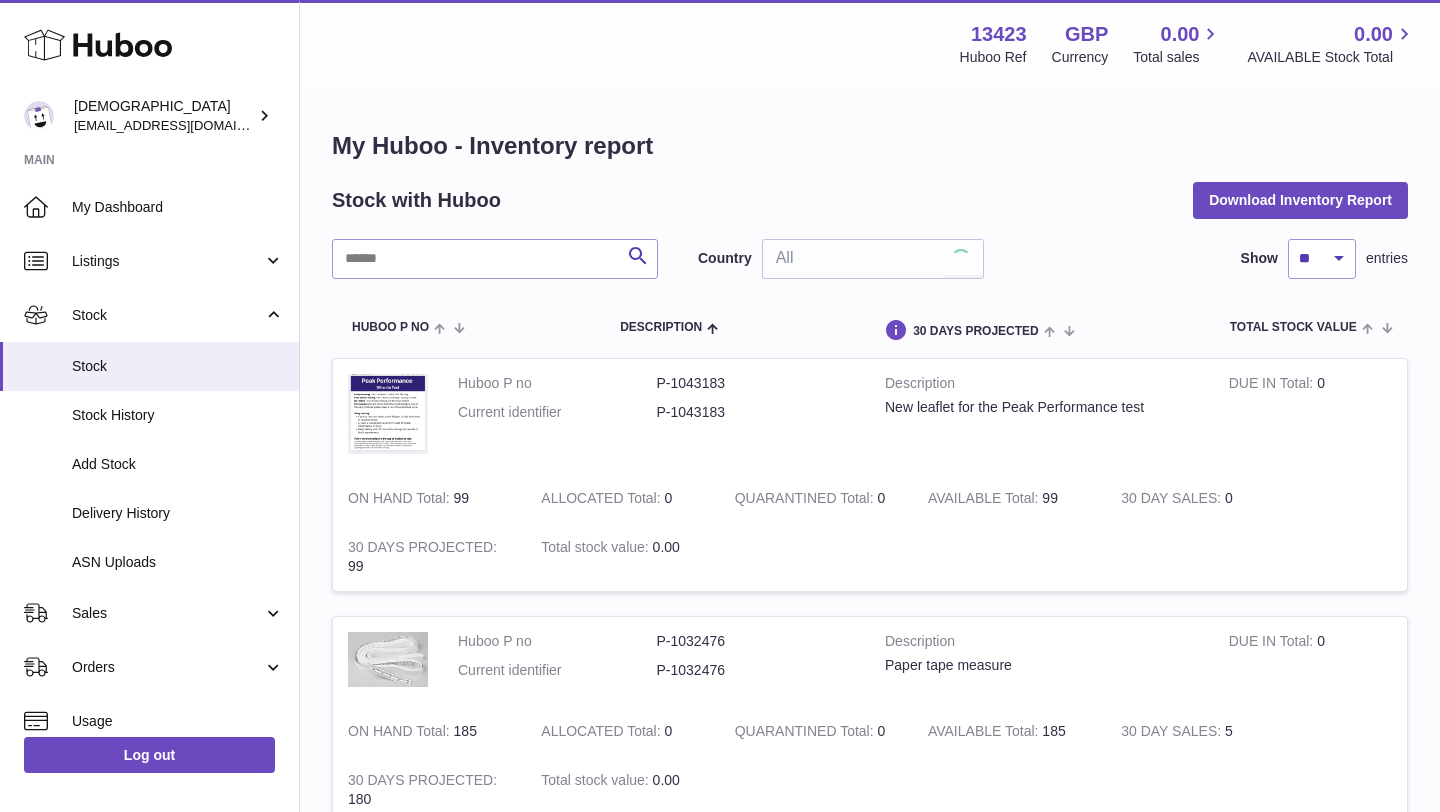 scroll, scrollTop: 0, scrollLeft: 0, axis: both 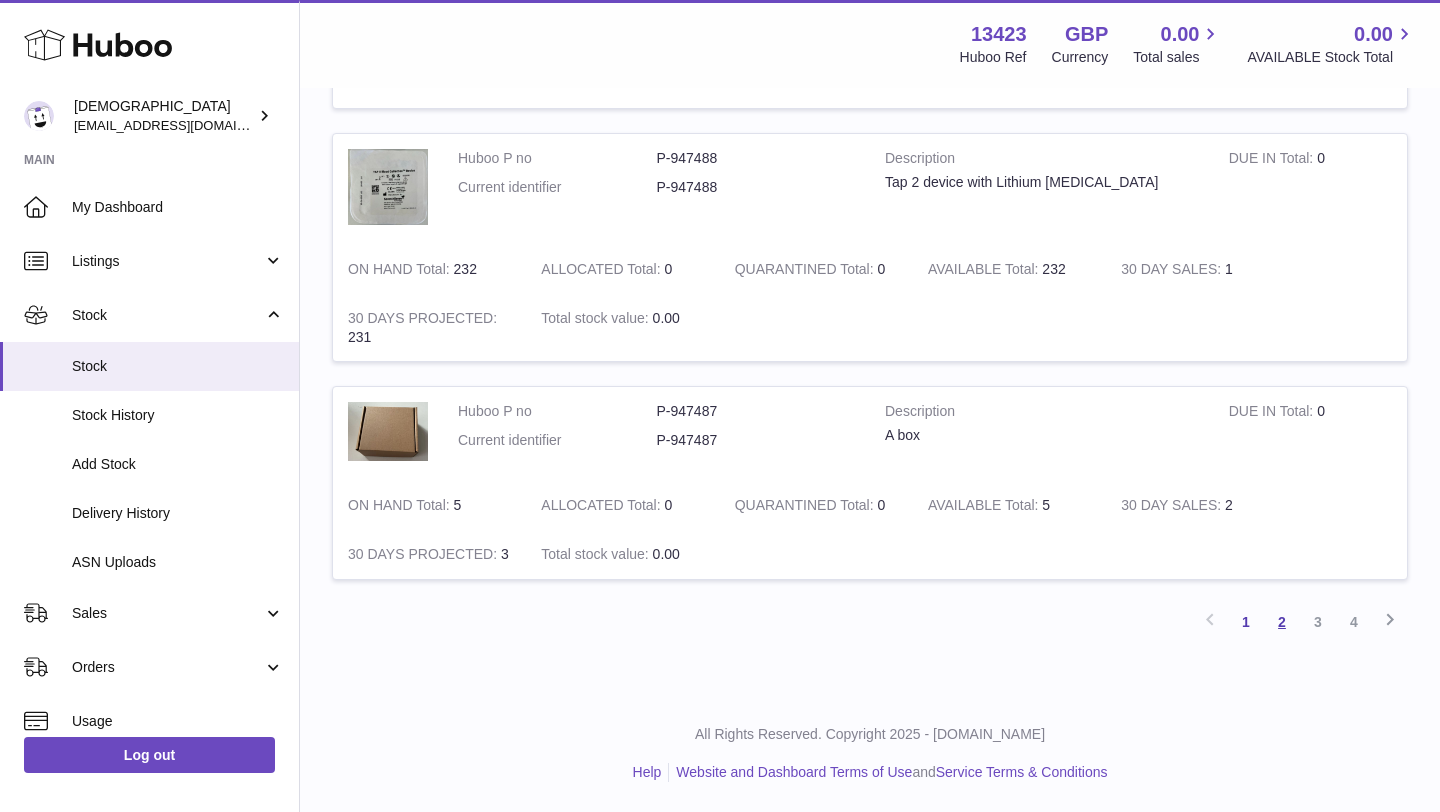 click on "2" at bounding box center [1282, 622] 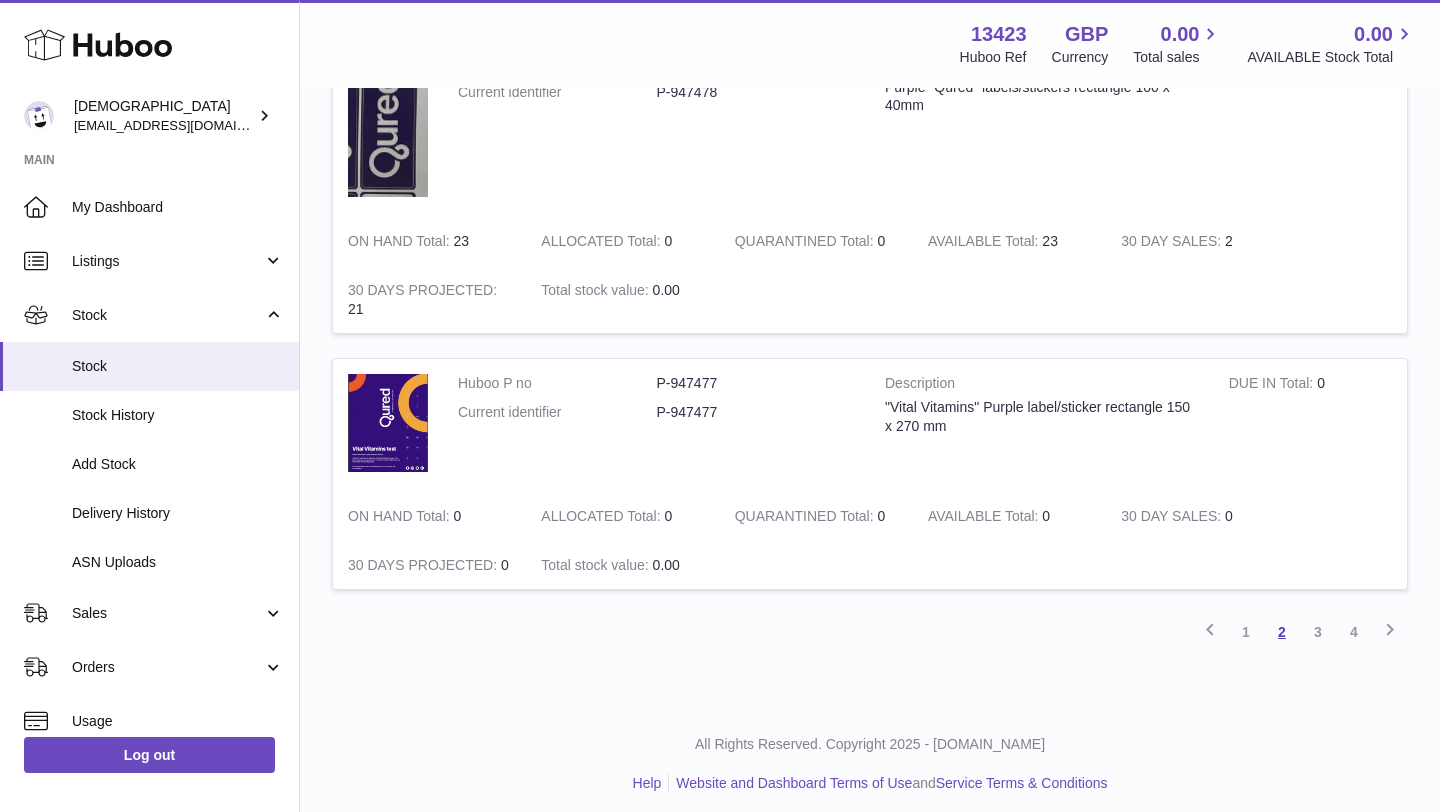 scroll, scrollTop: 2273, scrollLeft: 0, axis: vertical 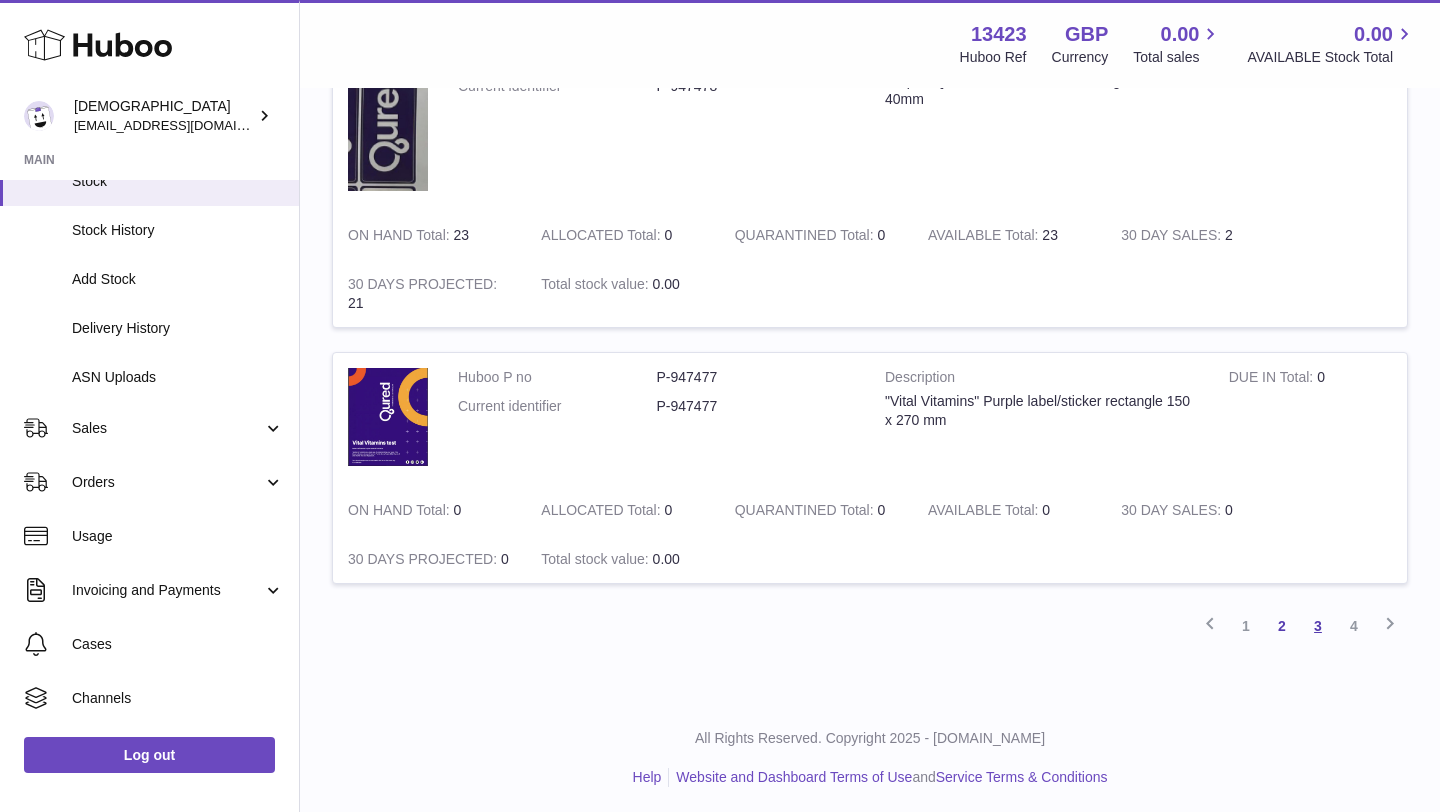 click on "3" at bounding box center [1318, 626] 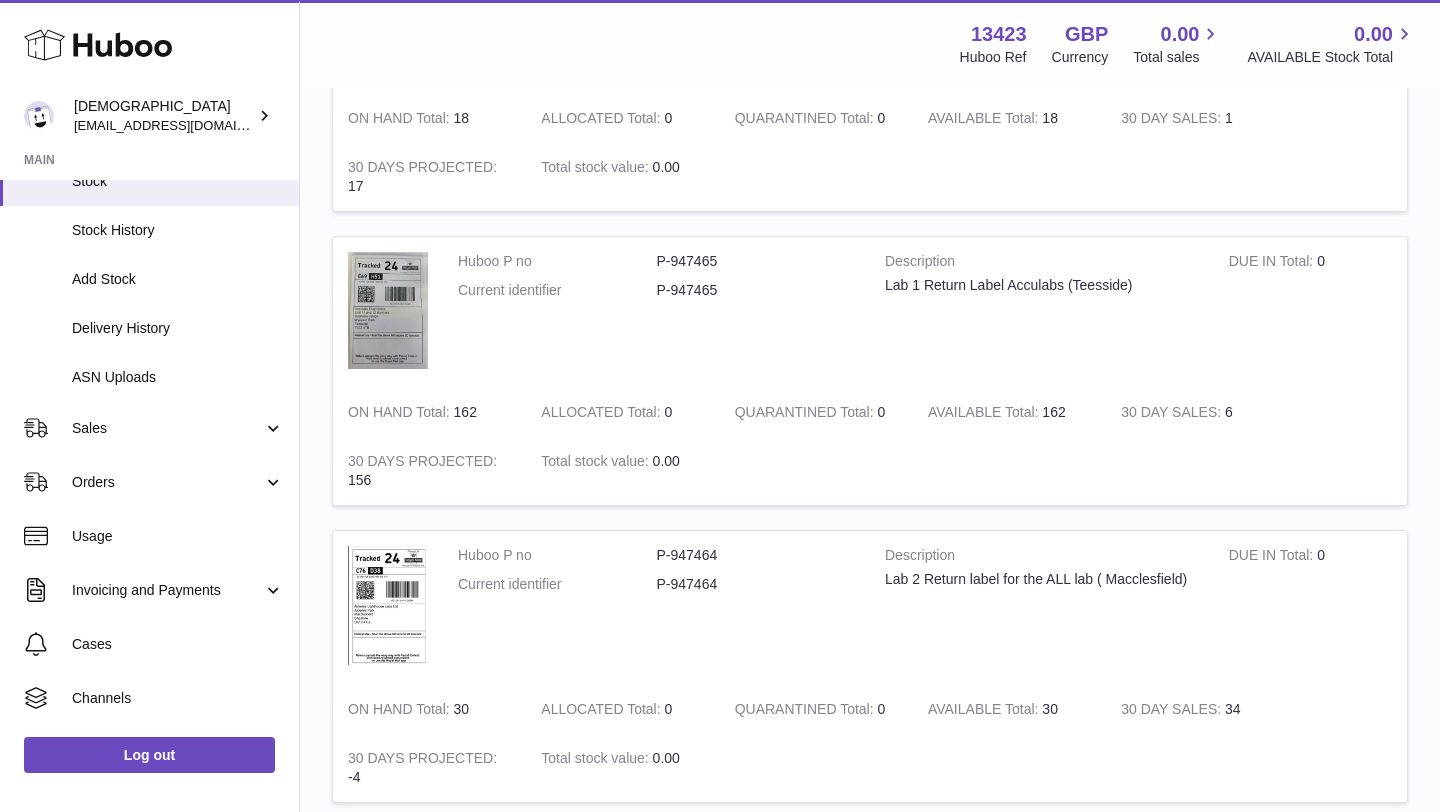 scroll, scrollTop: 1188, scrollLeft: 0, axis: vertical 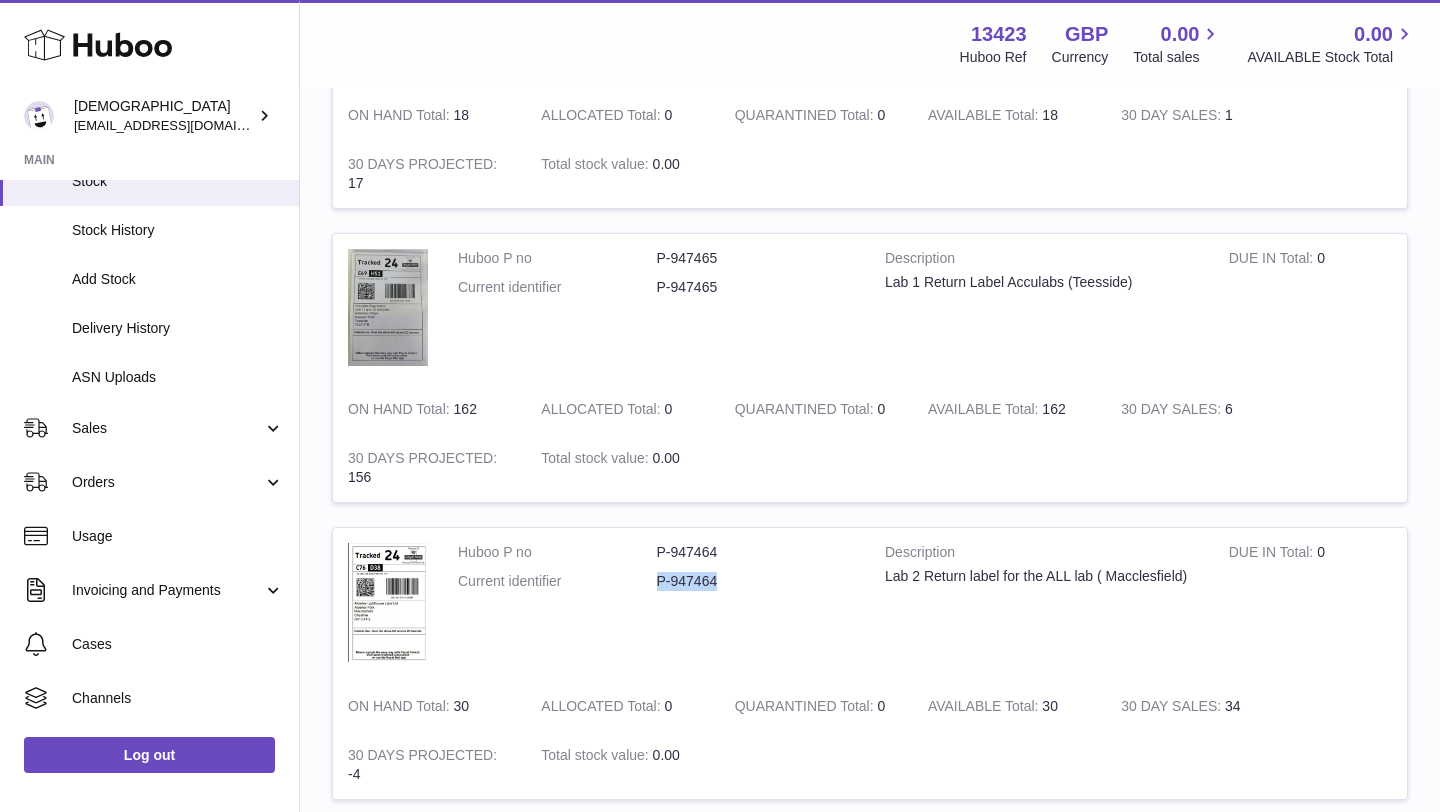 drag, startPoint x: 659, startPoint y: 583, endPoint x: 724, endPoint y: 587, distance: 65.12296 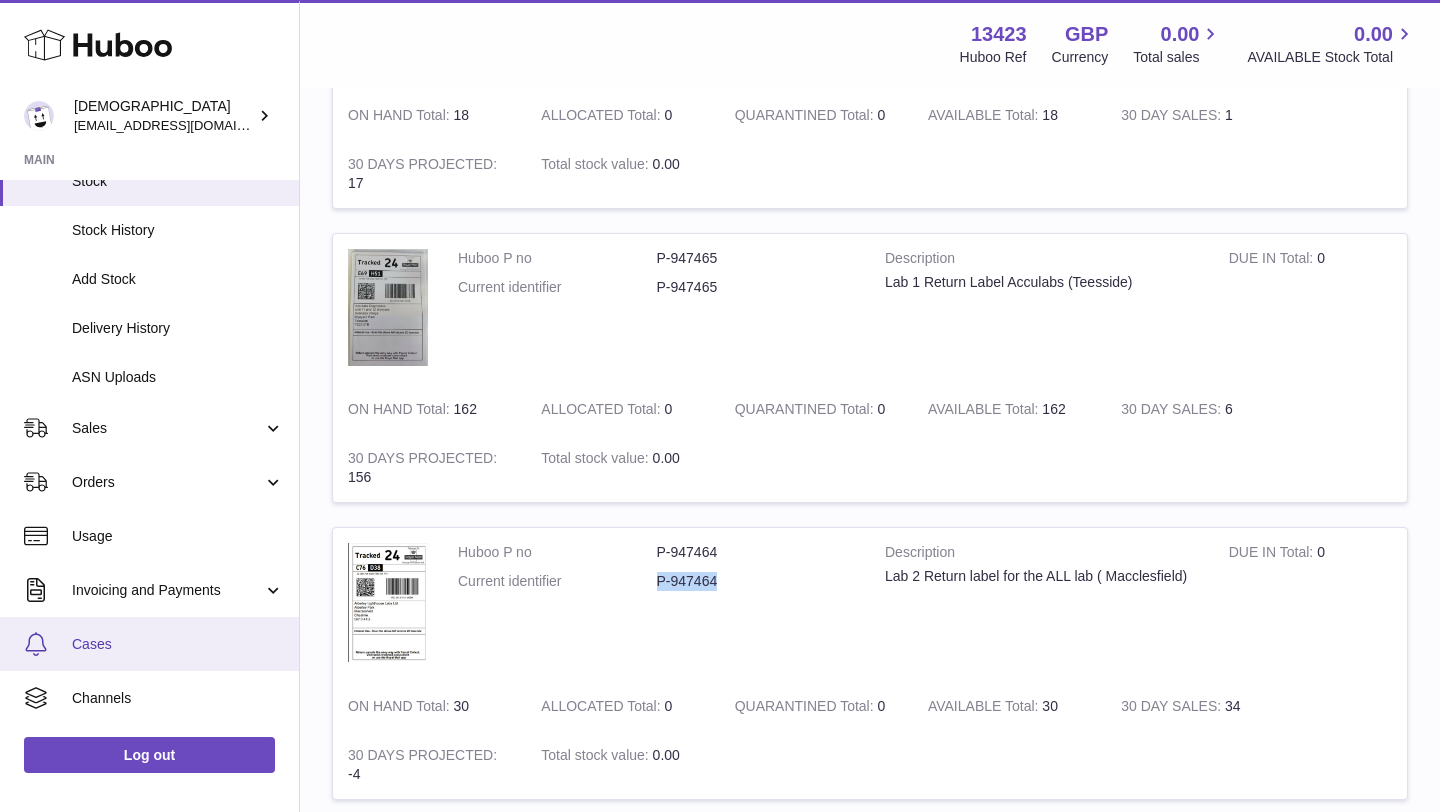 click on "Cases" at bounding box center (149, 644) 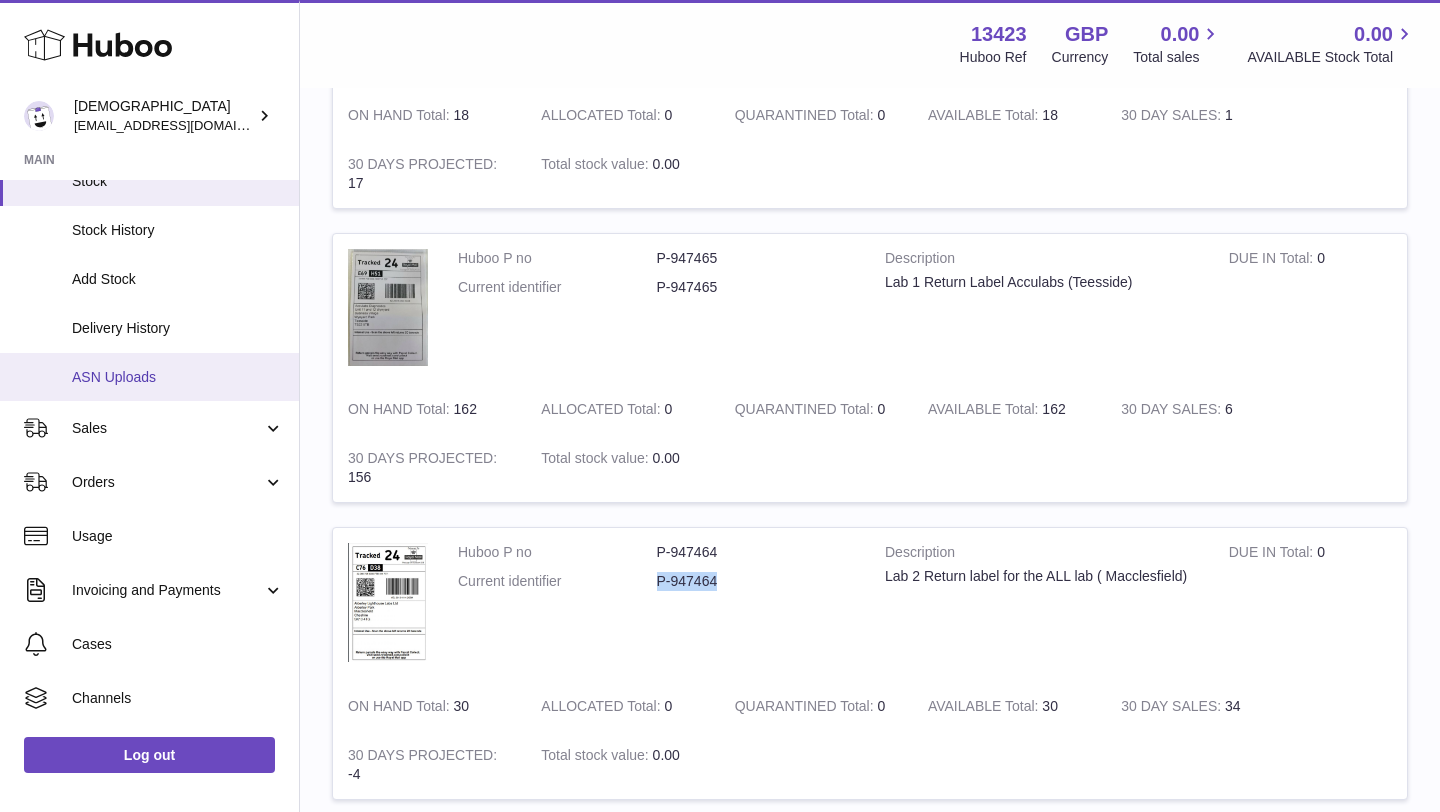 scroll, scrollTop: 286, scrollLeft: 0, axis: vertical 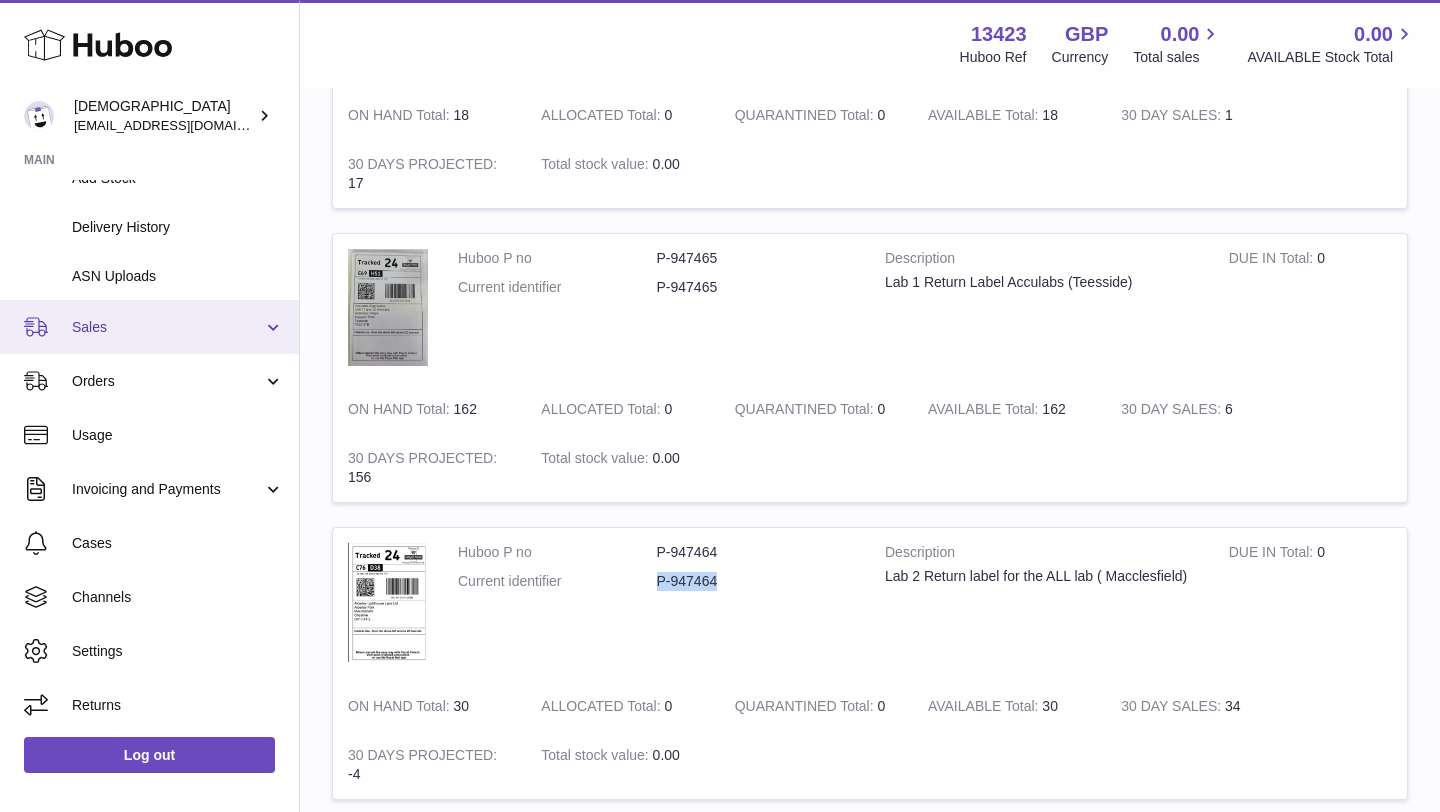 click on "Sales" at bounding box center [149, 327] 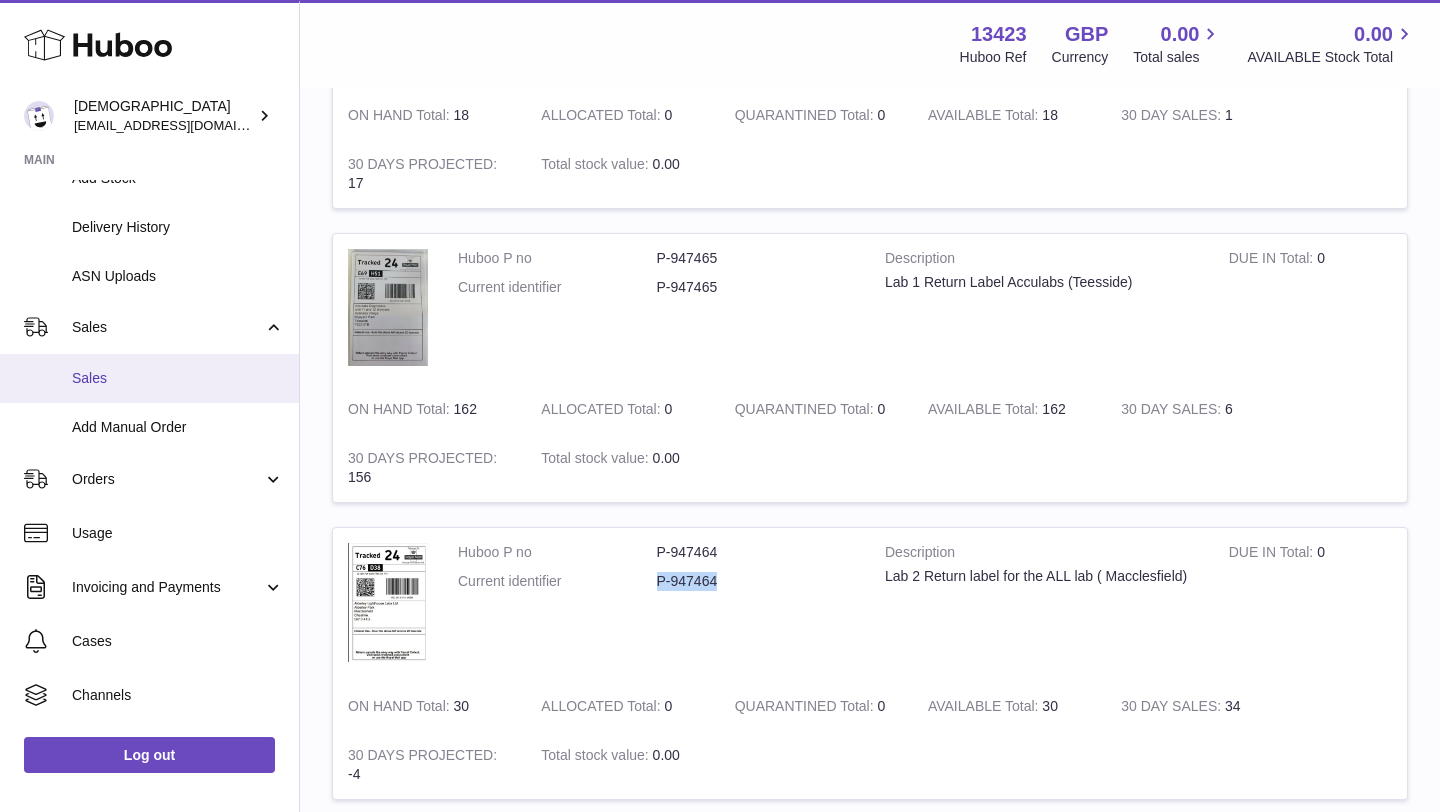 click on "Sales" at bounding box center [178, 378] 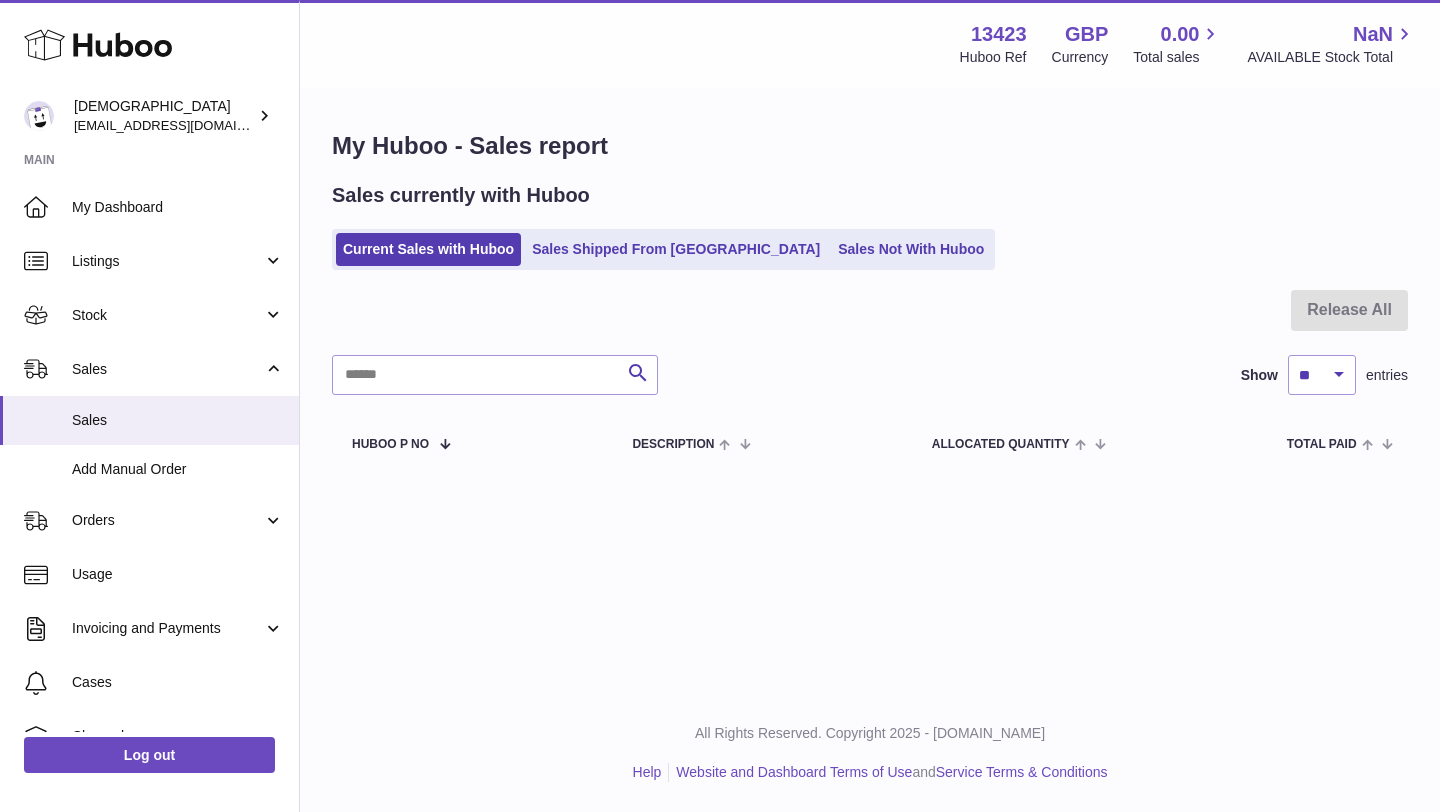 scroll, scrollTop: 0, scrollLeft: 0, axis: both 